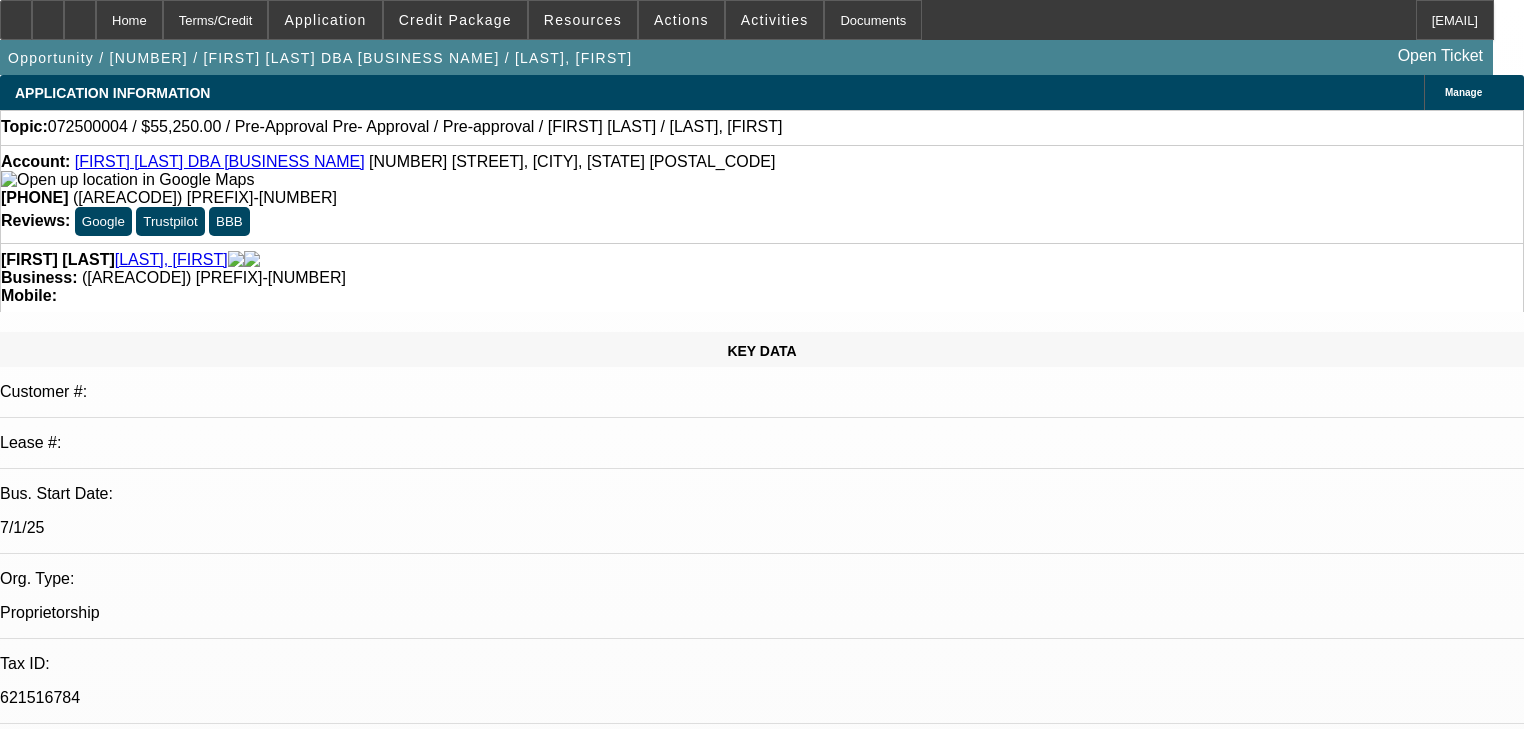 scroll, scrollTop: 2988, scrollLeft: 0, axis: vertical 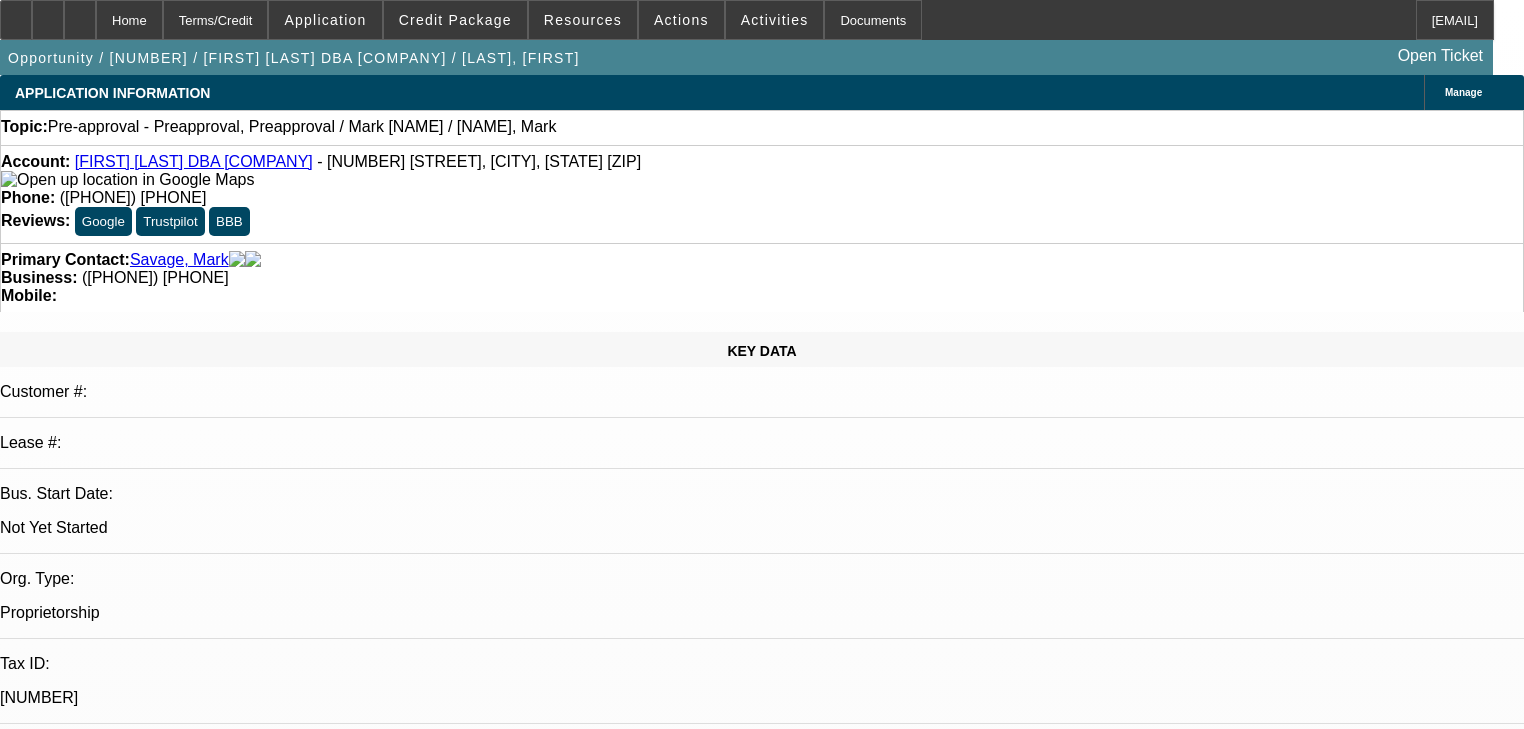 click on "STARTUP; LOOKS LIKE THEY MAY NOT BE REGISTERED; [FIRST] = EMPLOYMENT NOT IN TOWING; NHO; FAIR AMT NEW INSTALLMENT; BK ON TLO; FORGED TITLE/ PLATES – MULTIPLE OFFENSES; BANKS SHOW LOW BALANCES; LOW DEPOSITS; NEW LOANS; REC OVER 30% IRR;" at bounding box center (198, 7000) 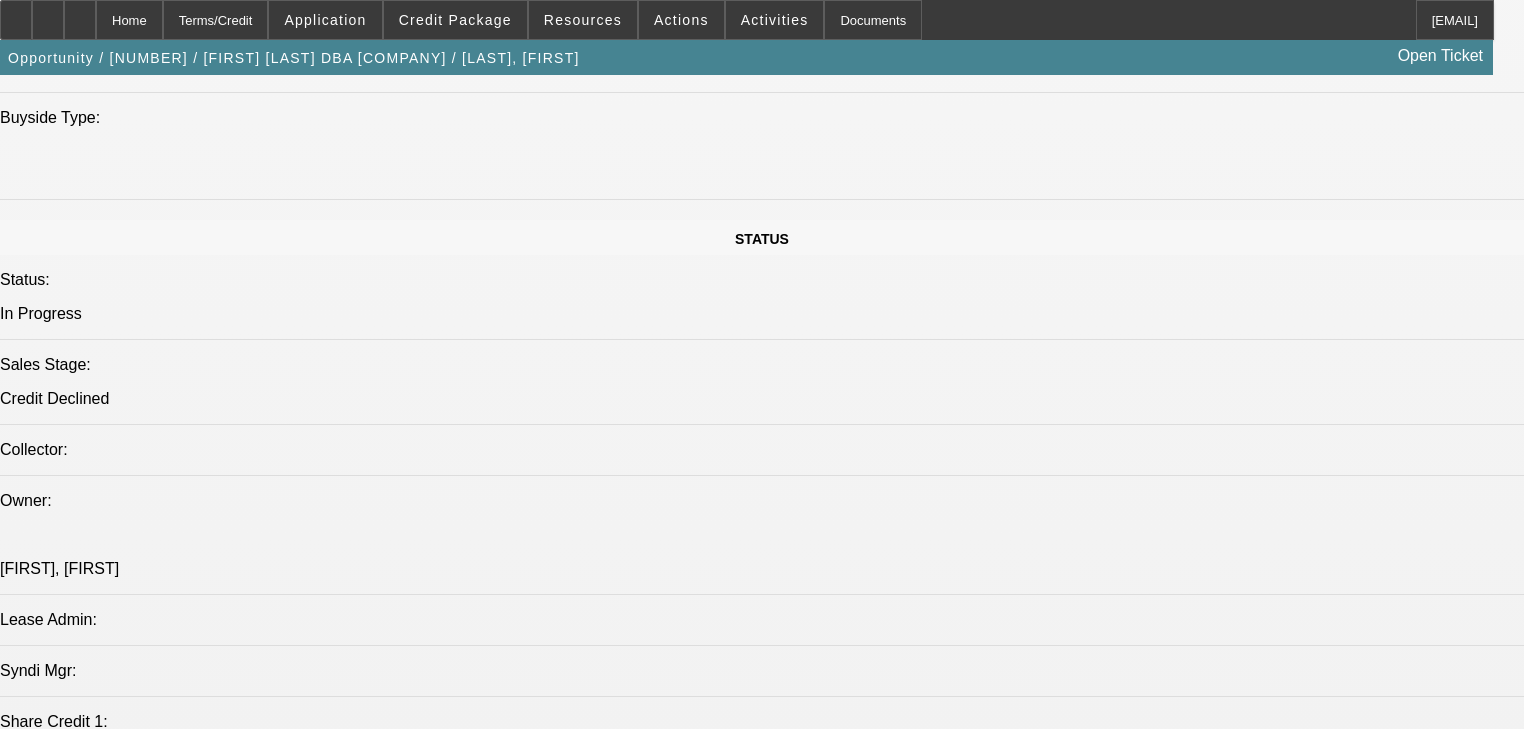 scroll, scrollTop: 1440, scrollLeft: 0, axis: vertical 